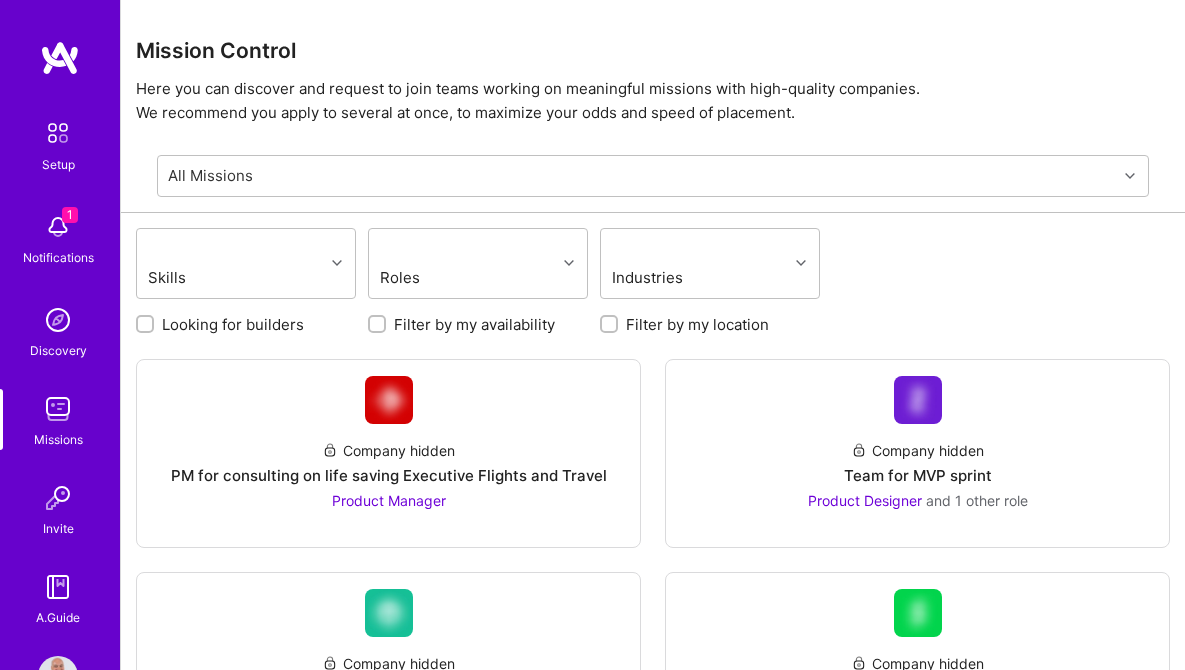 scroll, scrollTop: 0, scrollLeft: 0, axis: both 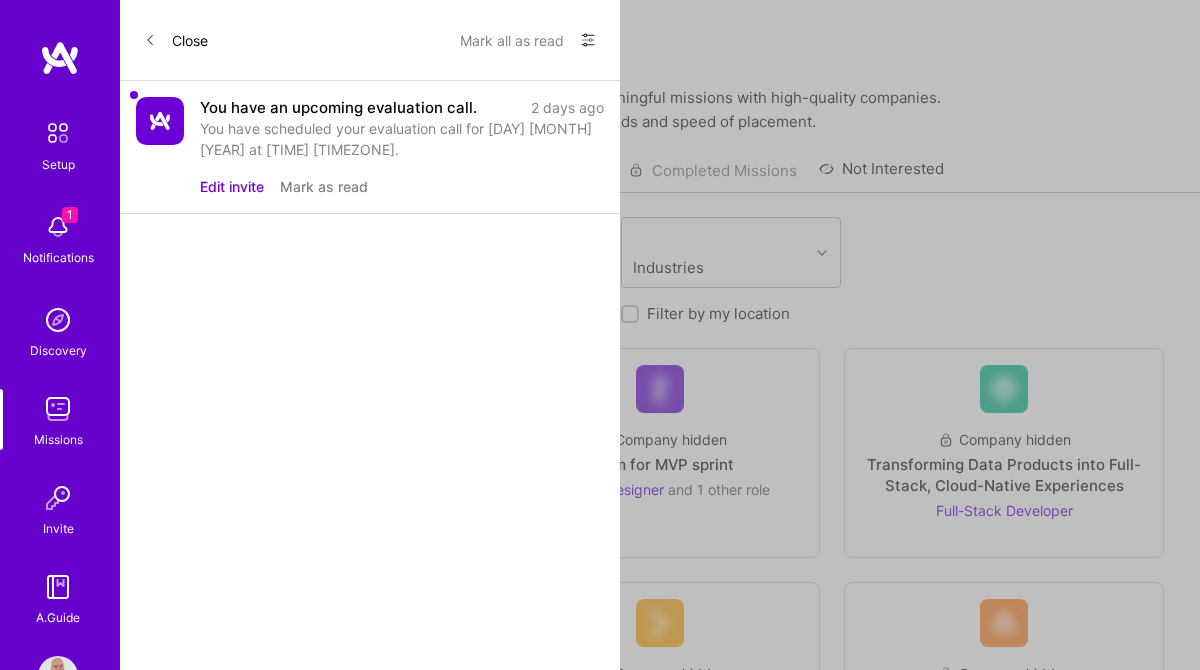 click on "You have an upcoming evaluation call." at bounding box center (338, 107) 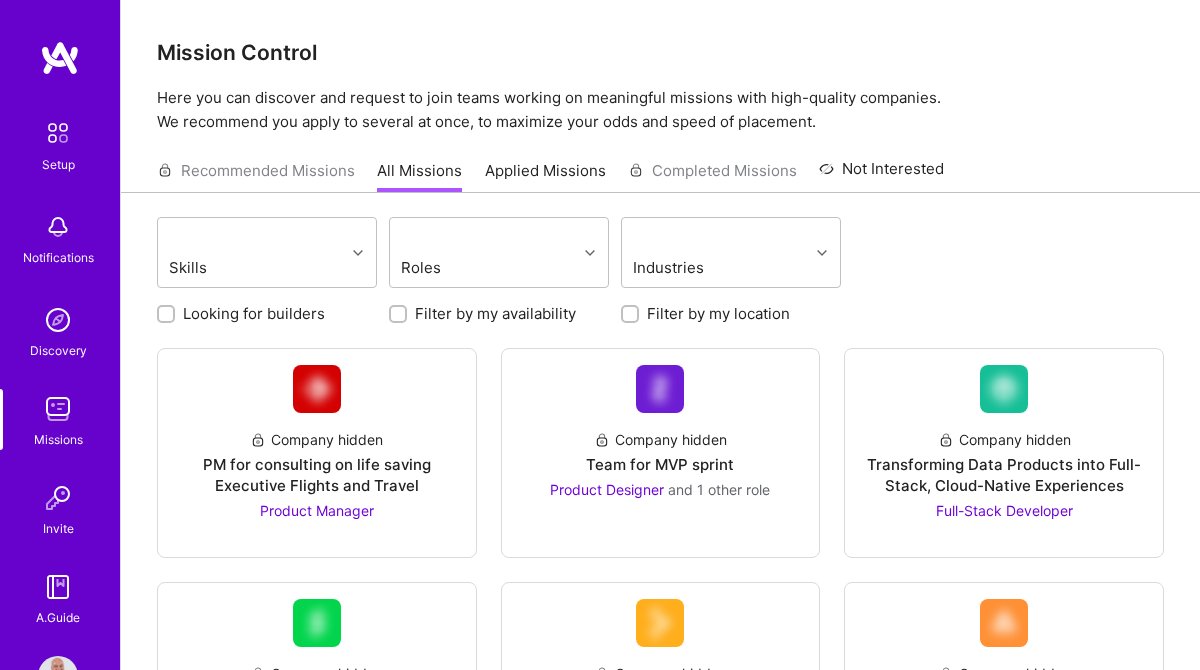 click at bounding box center [58, 133] 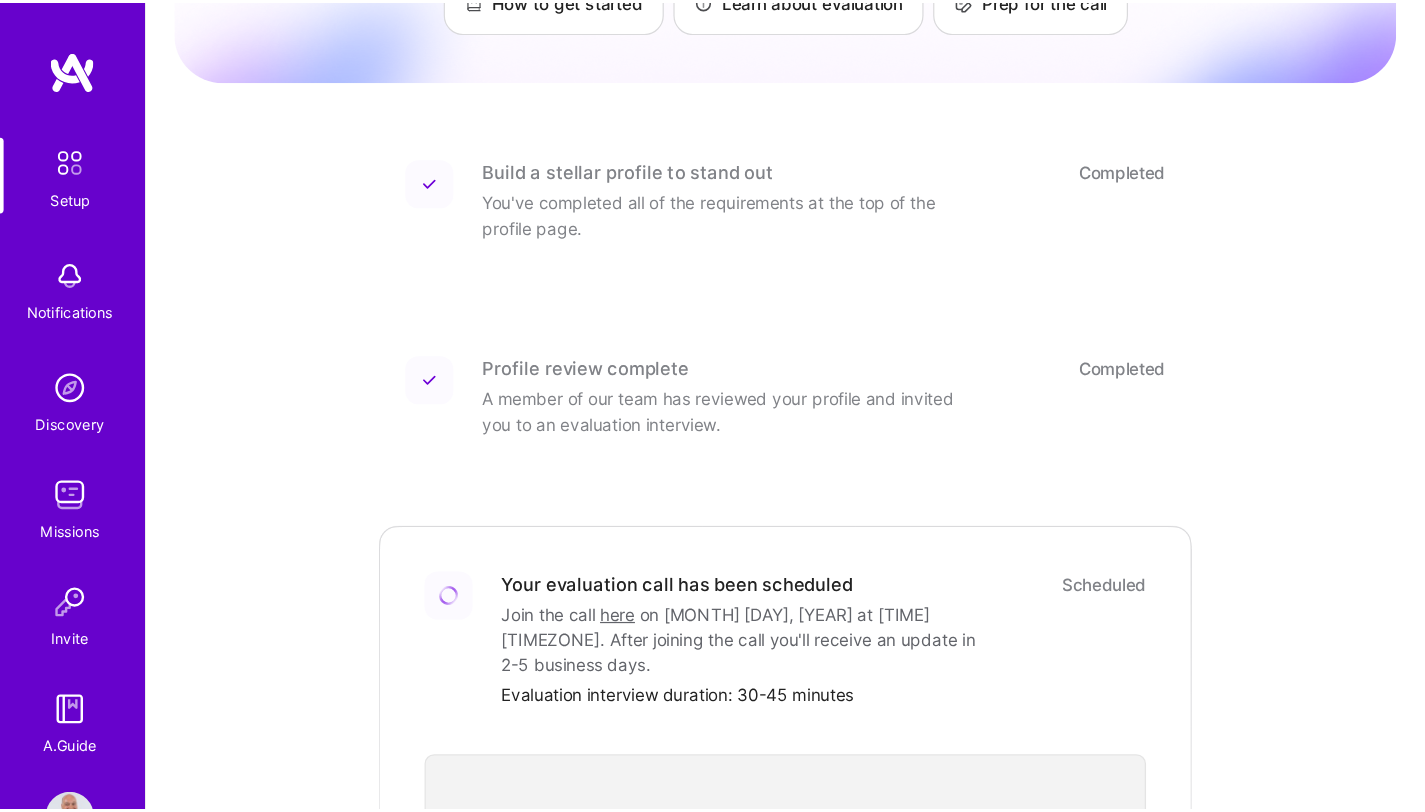 scroll, scrollTop: 149, scrollLeft: 0, axis: vertical 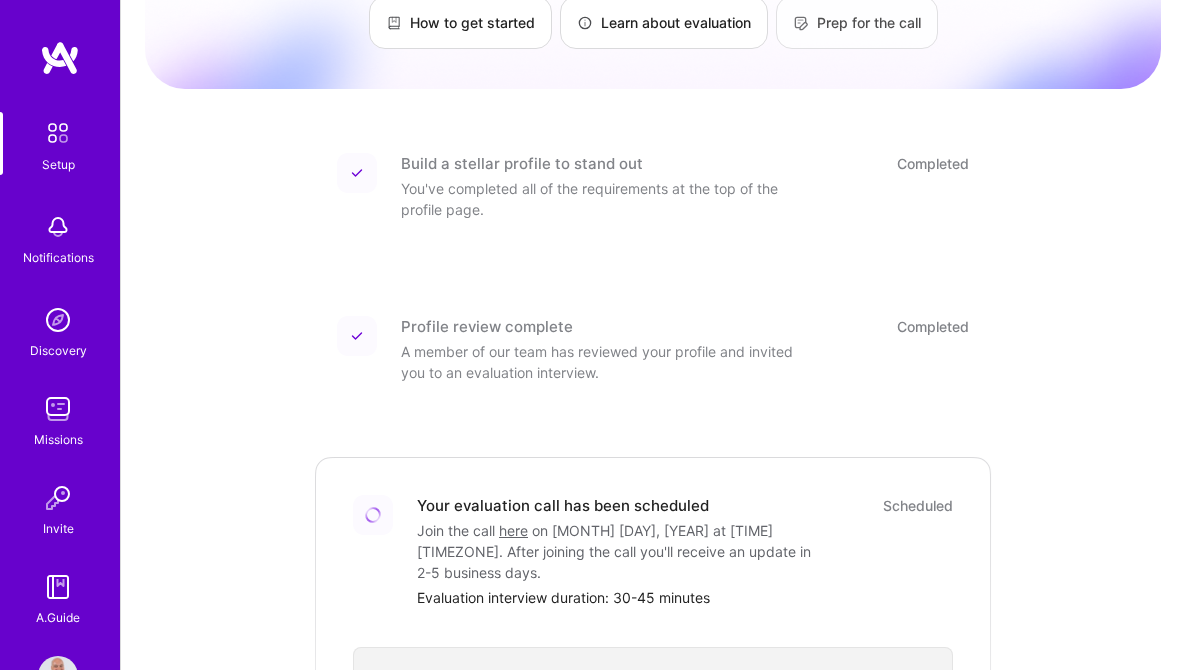 click on "Prep for the call" at bounding box center (857, 22) 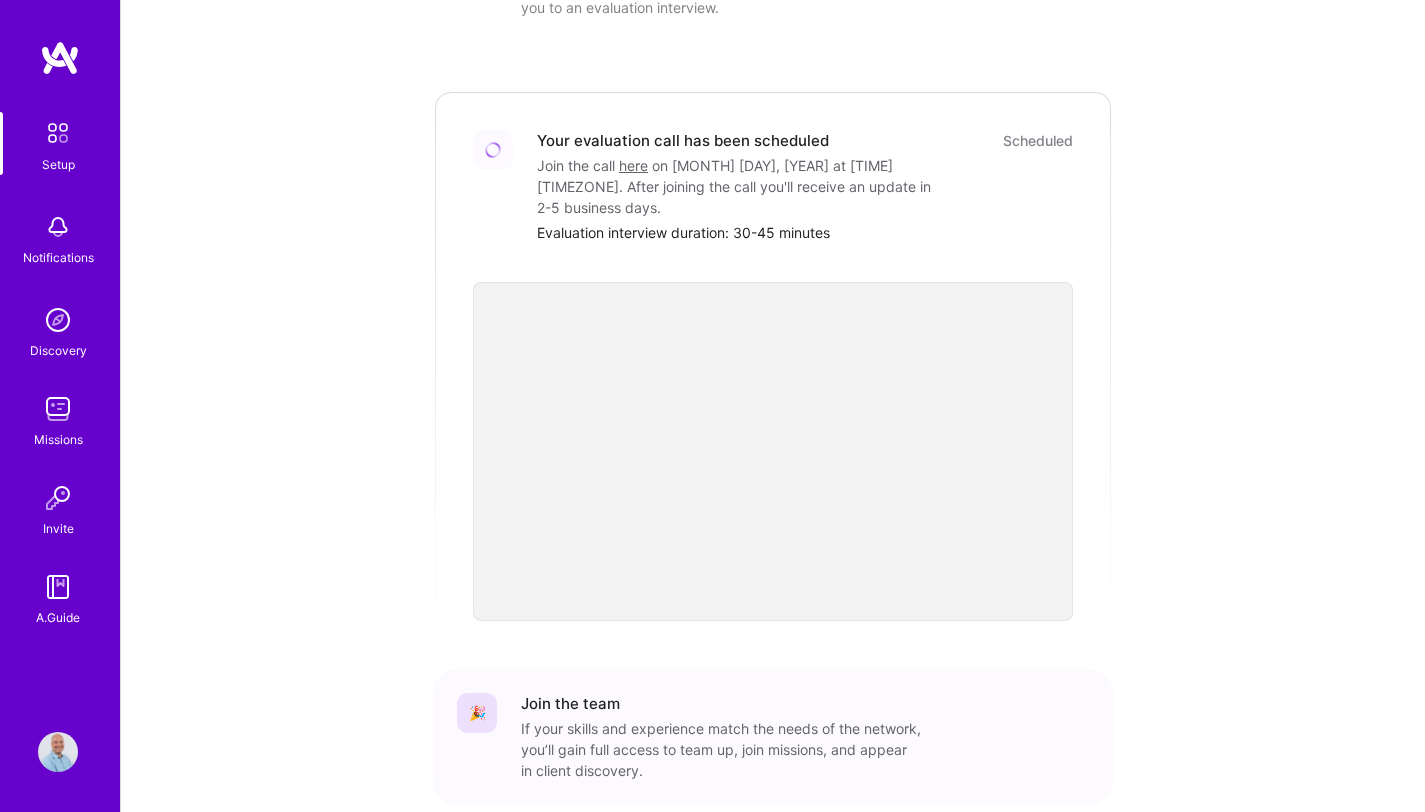 scroll, scrollTop: 617, scrollLeft: 0, axis: vertical 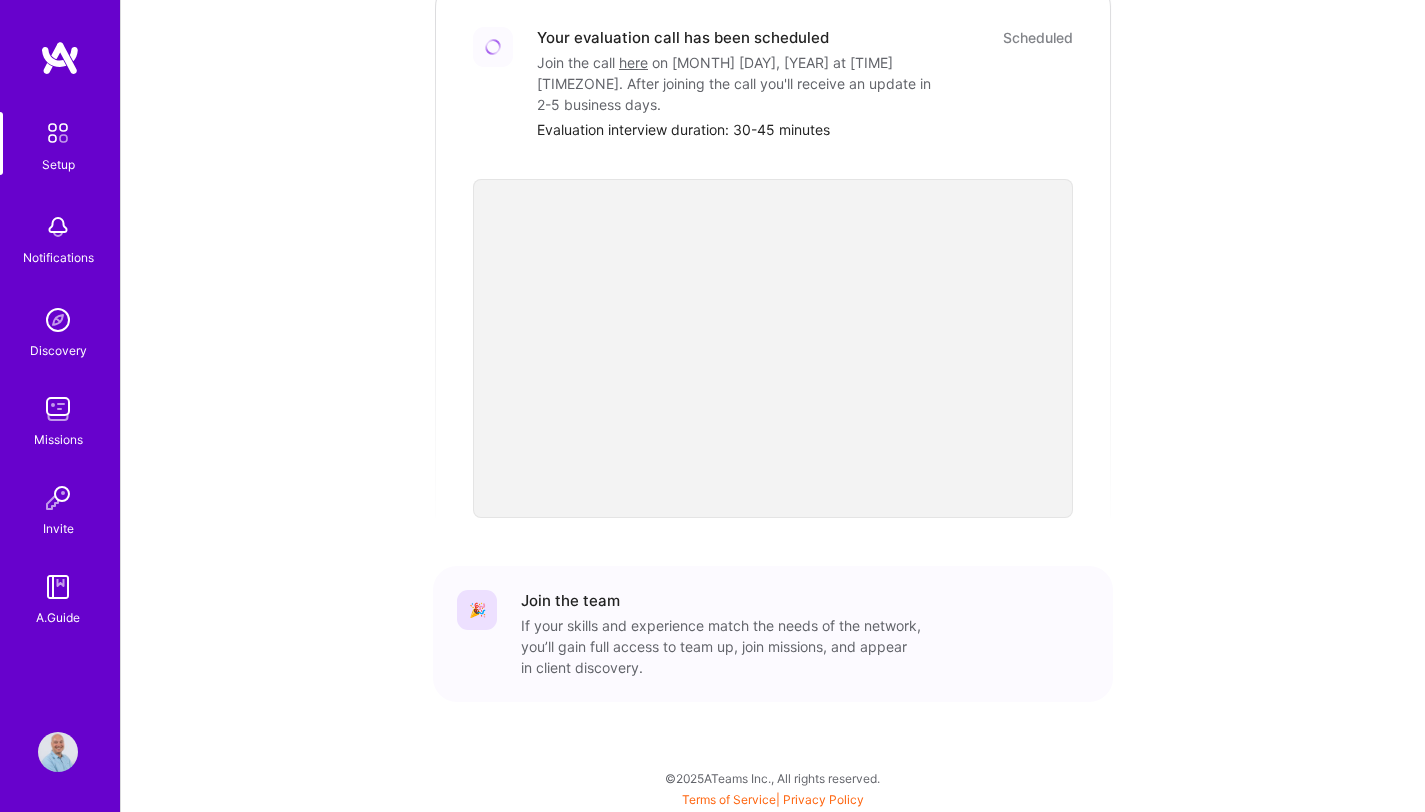 click on "Discovery" at bounding box center (58, 350) 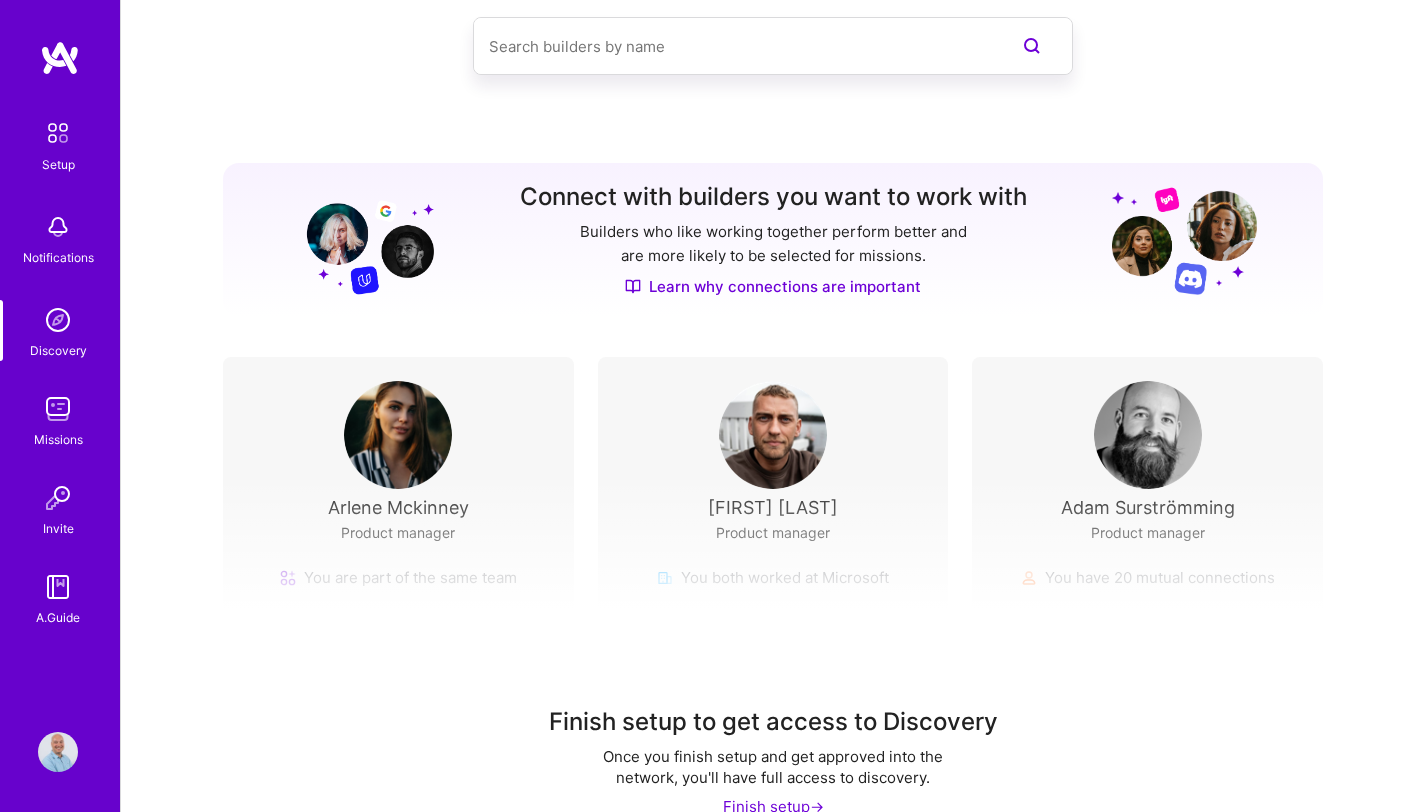scroll, scrollTop: 144, scrollLeft: 0, axis: vertical 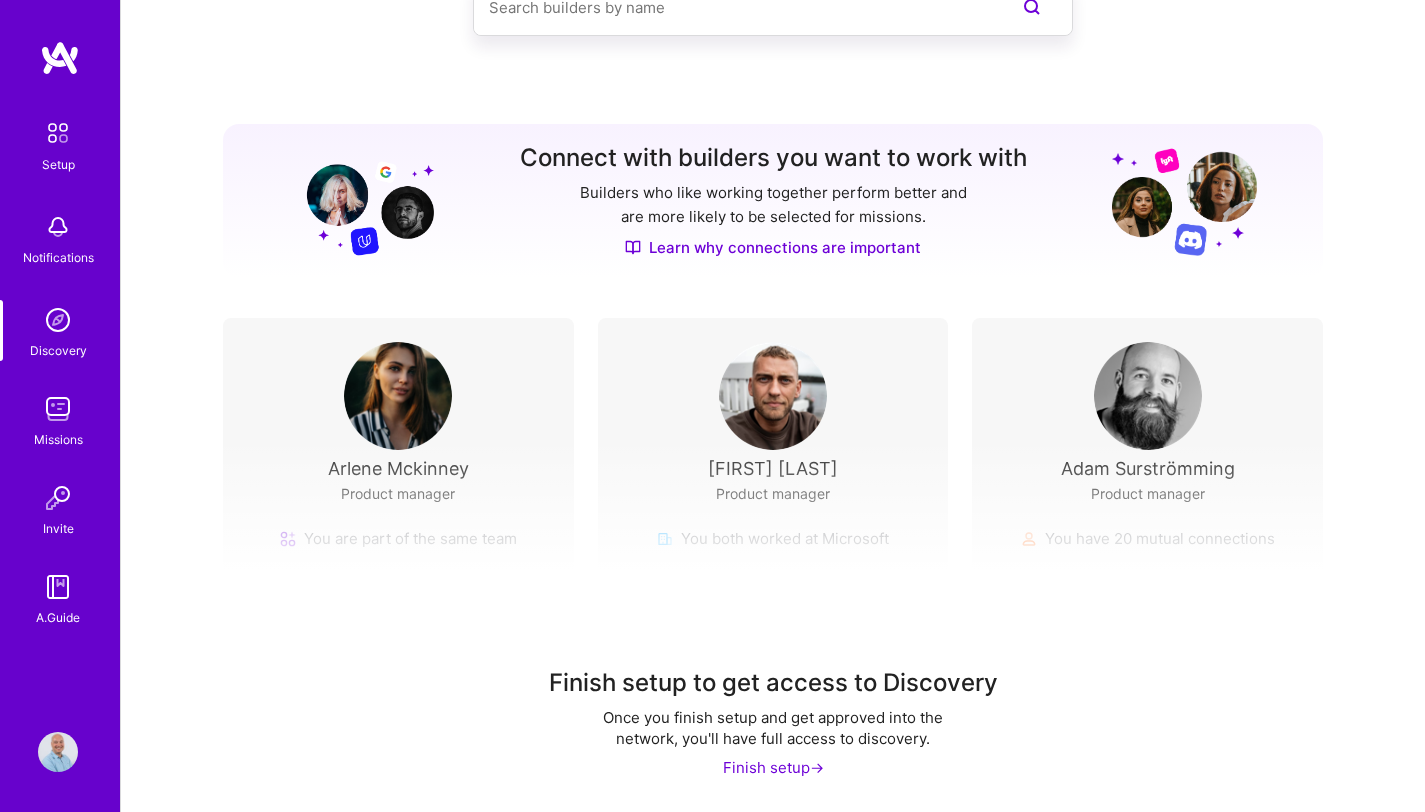 click at bounding box center (58, 227) 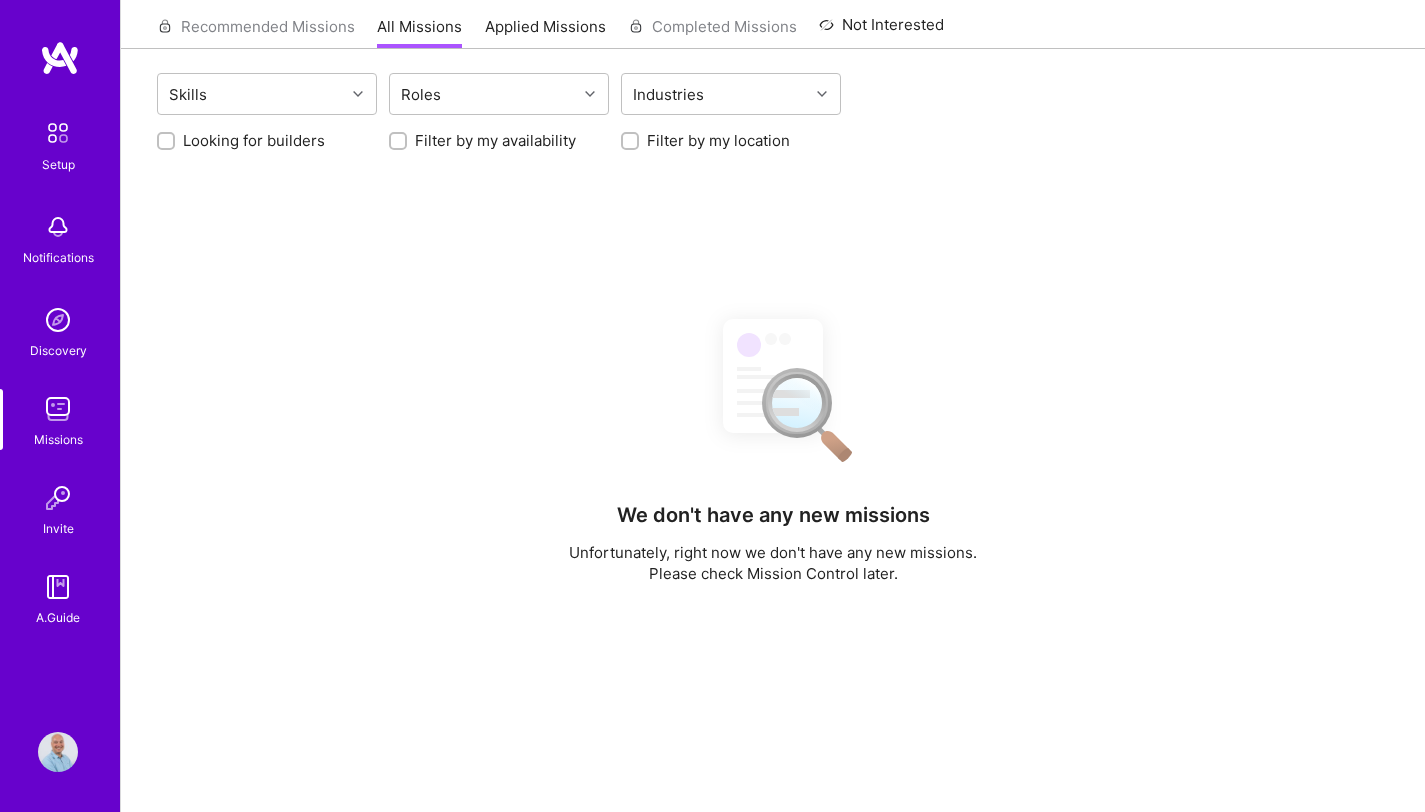 scroll, scrollTop: 0, scrollLeft: 0, axis: both 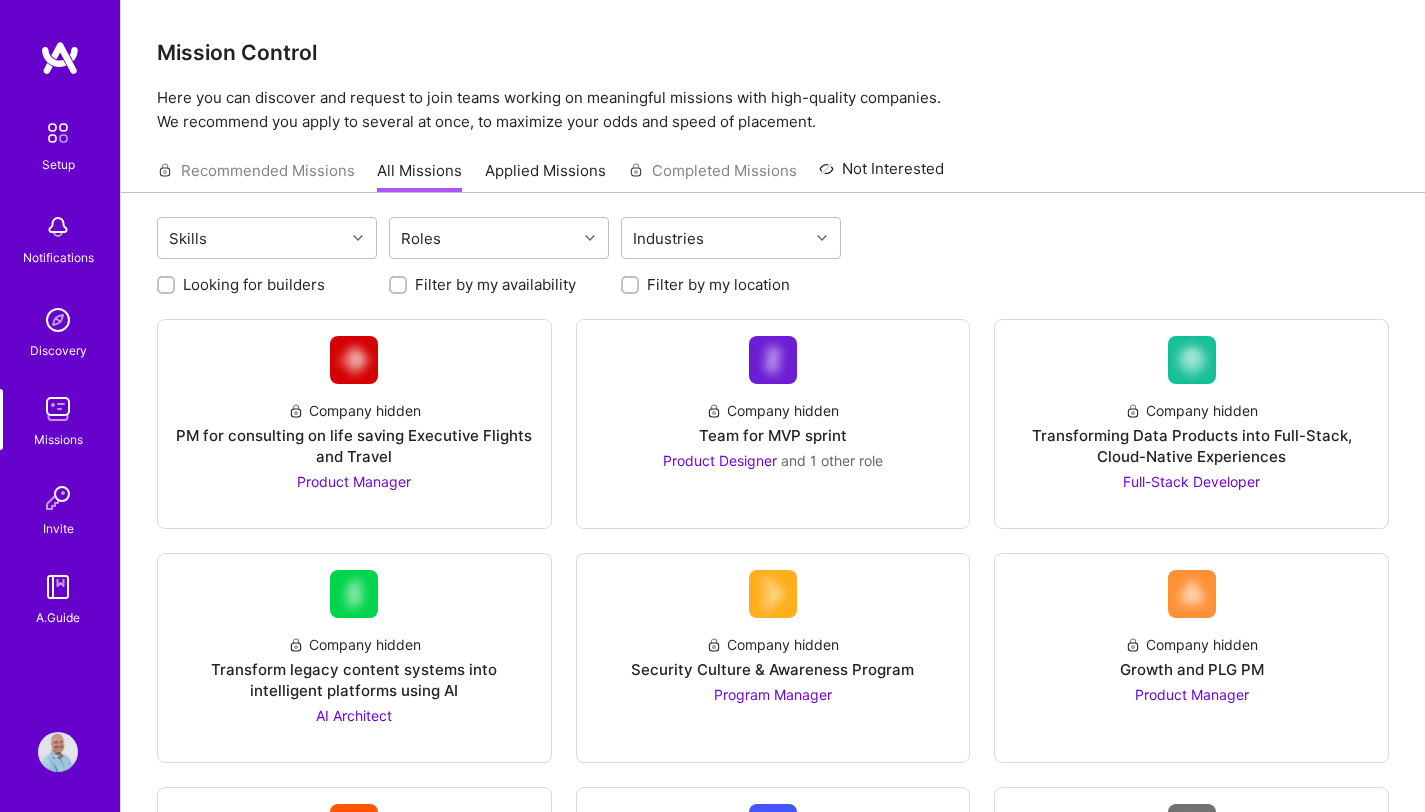 click at bounding box center [58, 498] 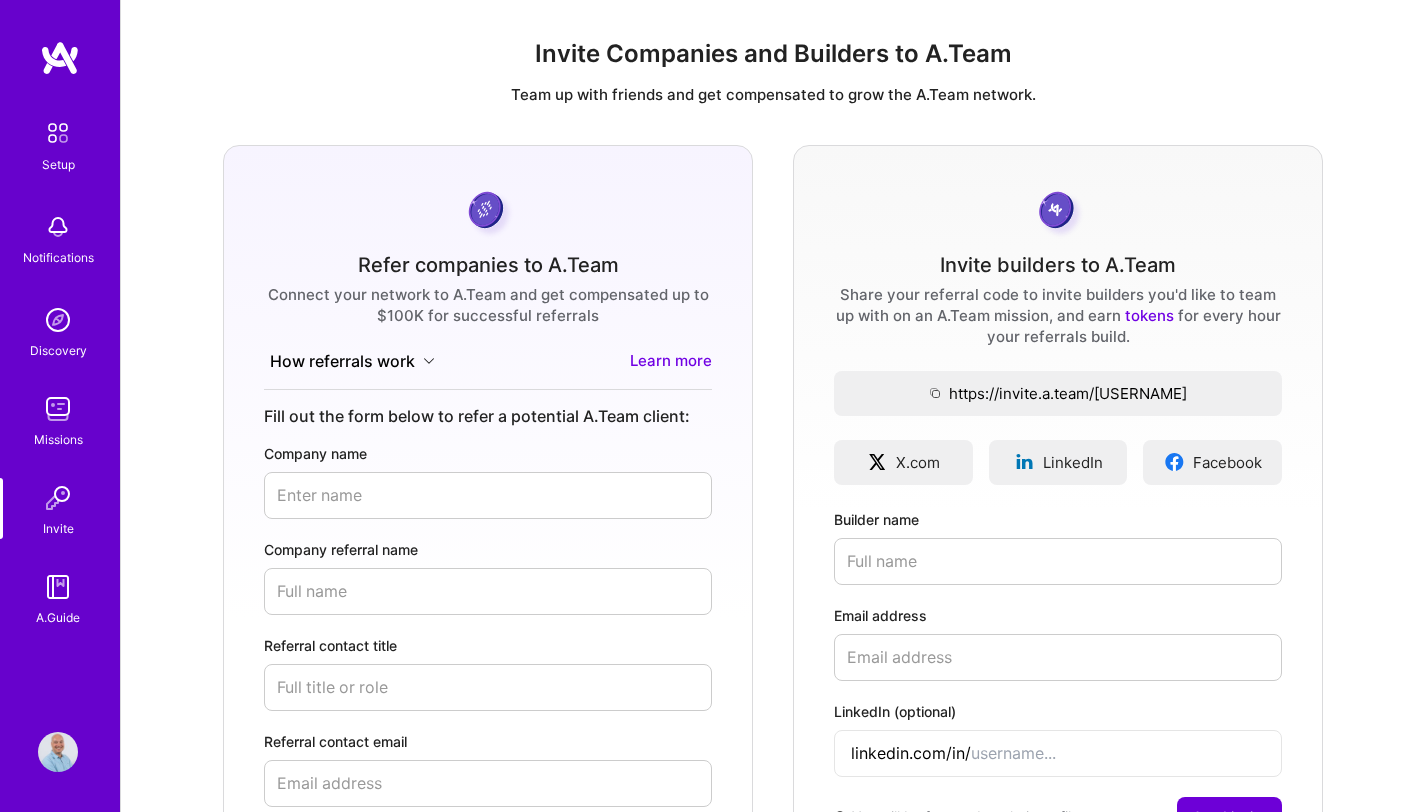 click at bounding box center (58, 587) 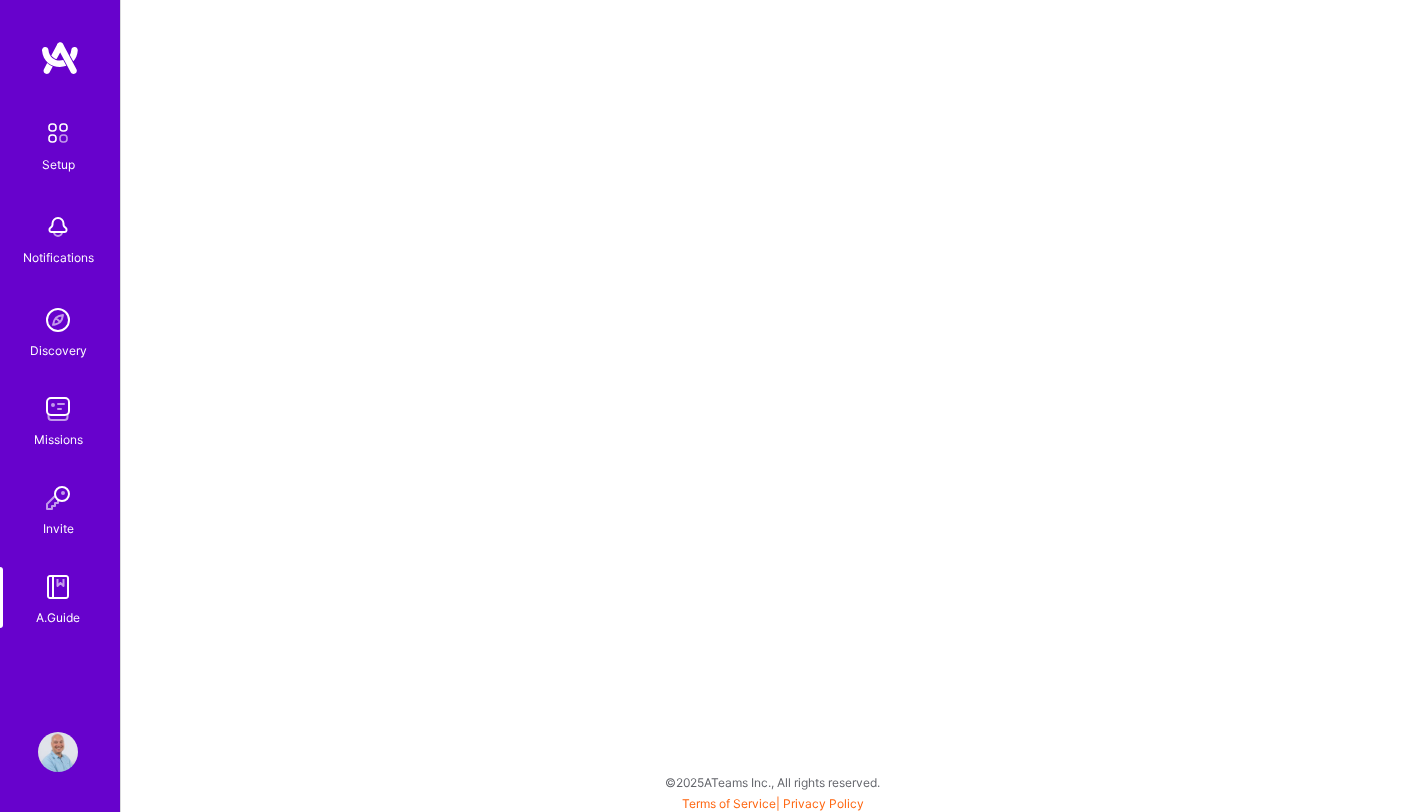 click at bounding box center (58, 752) 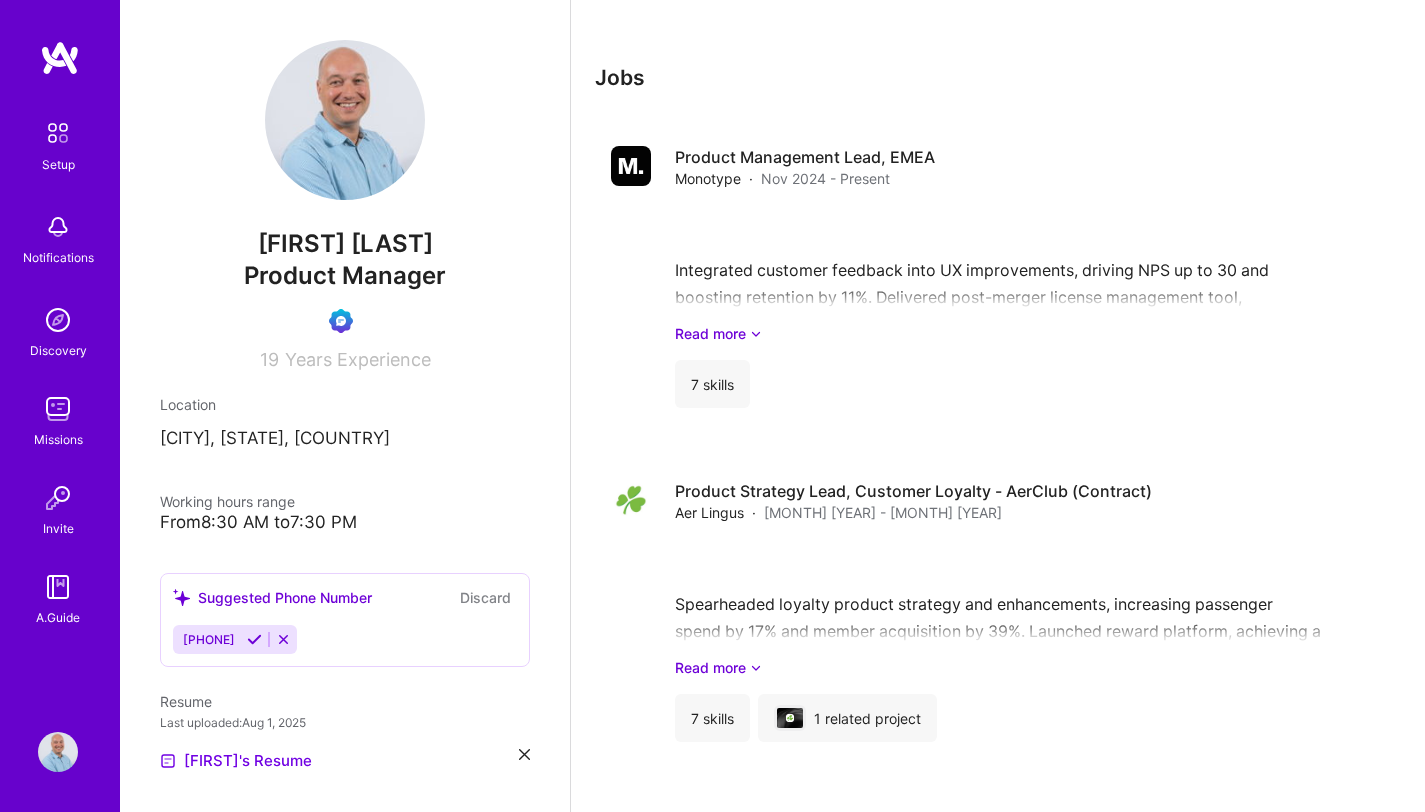 scroll, scrollTop: 2159, scrollLeft: 0, axis: vertical 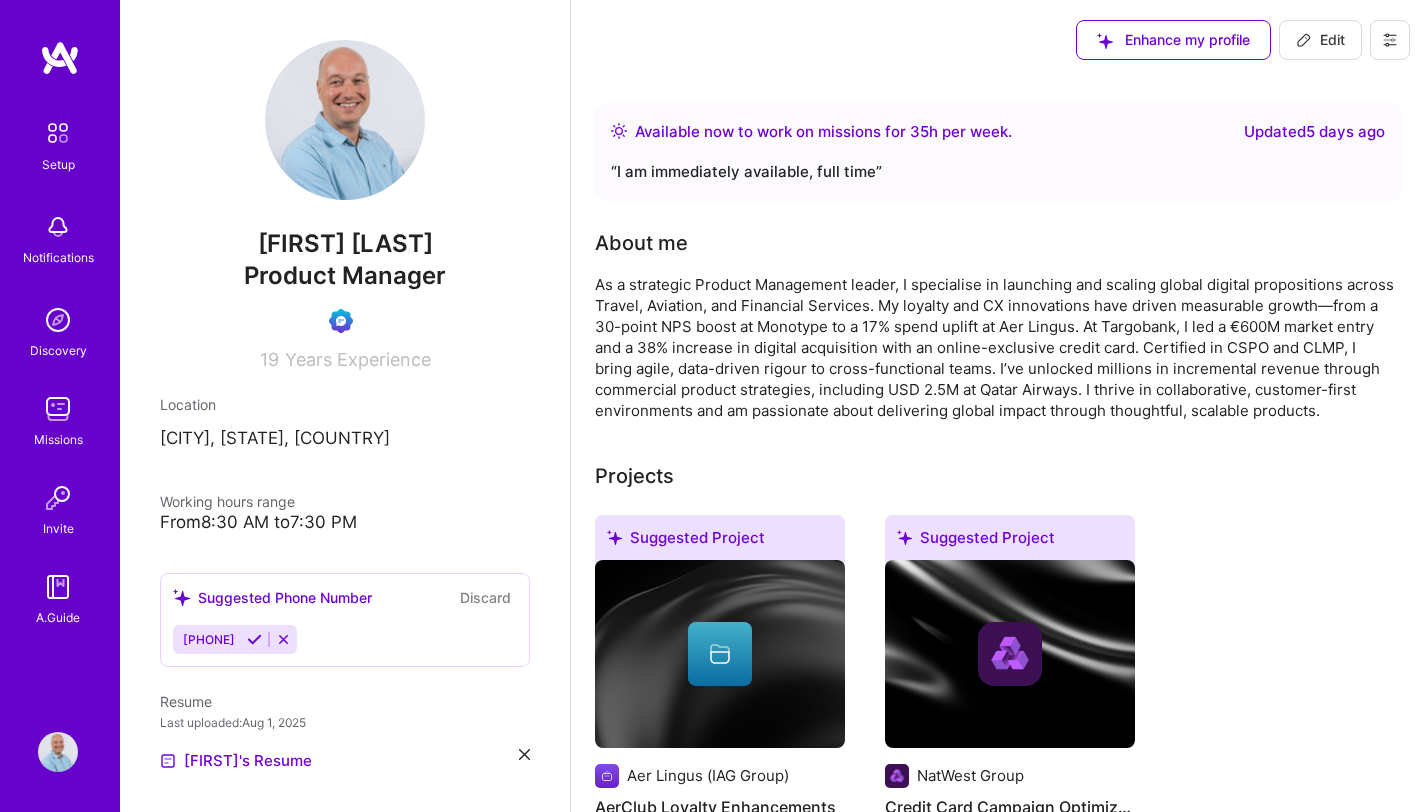 click at bounding box center [58, 133] 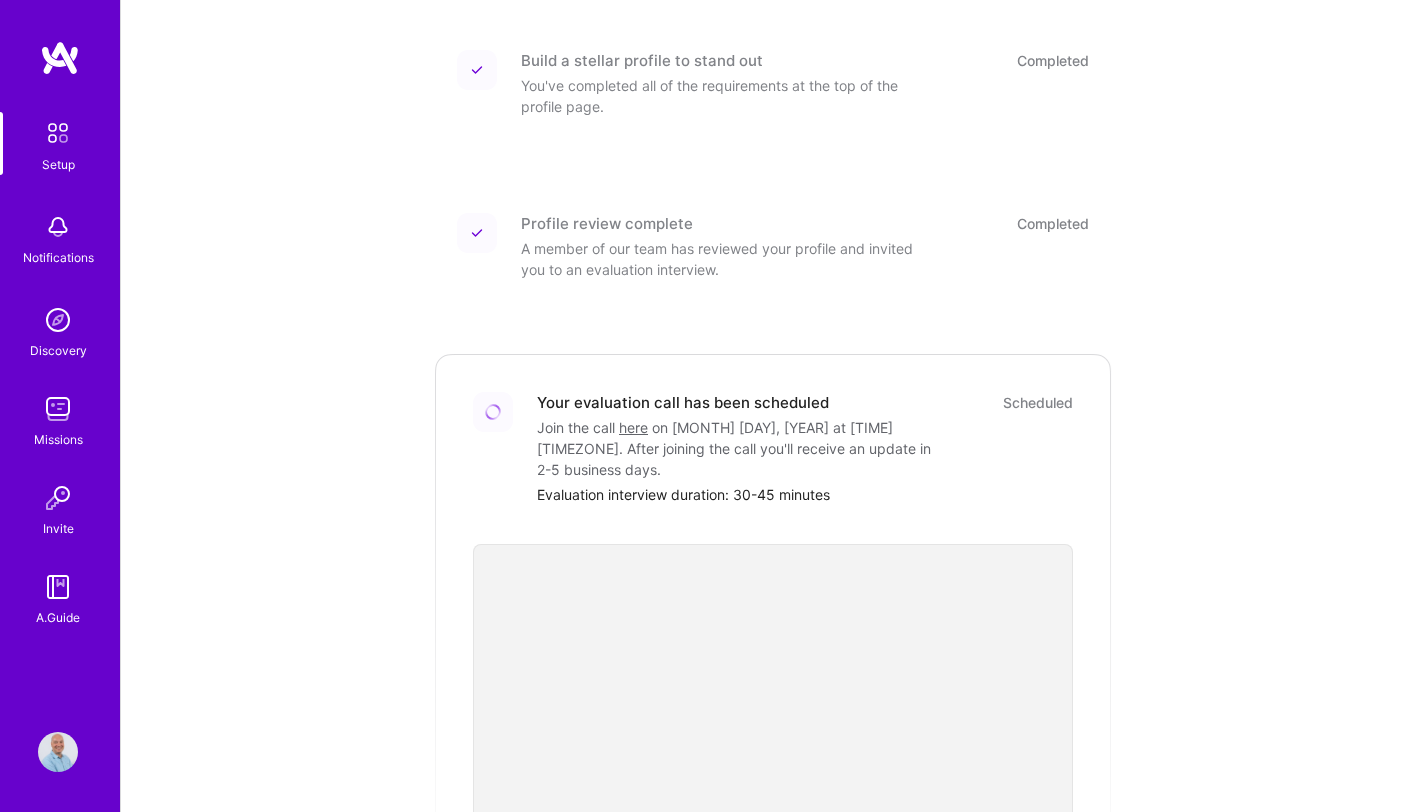 scroll, scrollTop: 254, scrollLeft: 0, axis: vertical 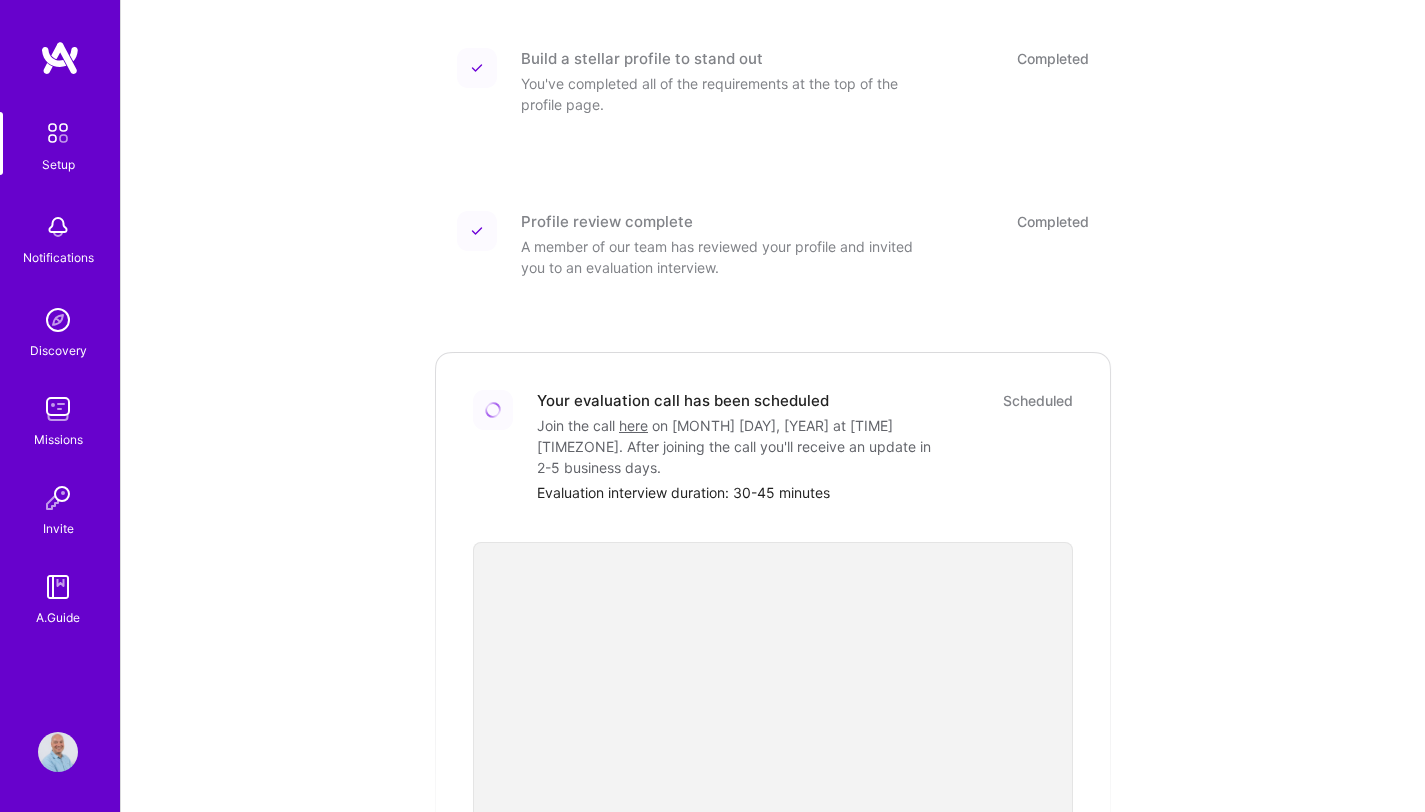 click on "Your evaluation call has been scheduled" at bounding box center (683, 400) 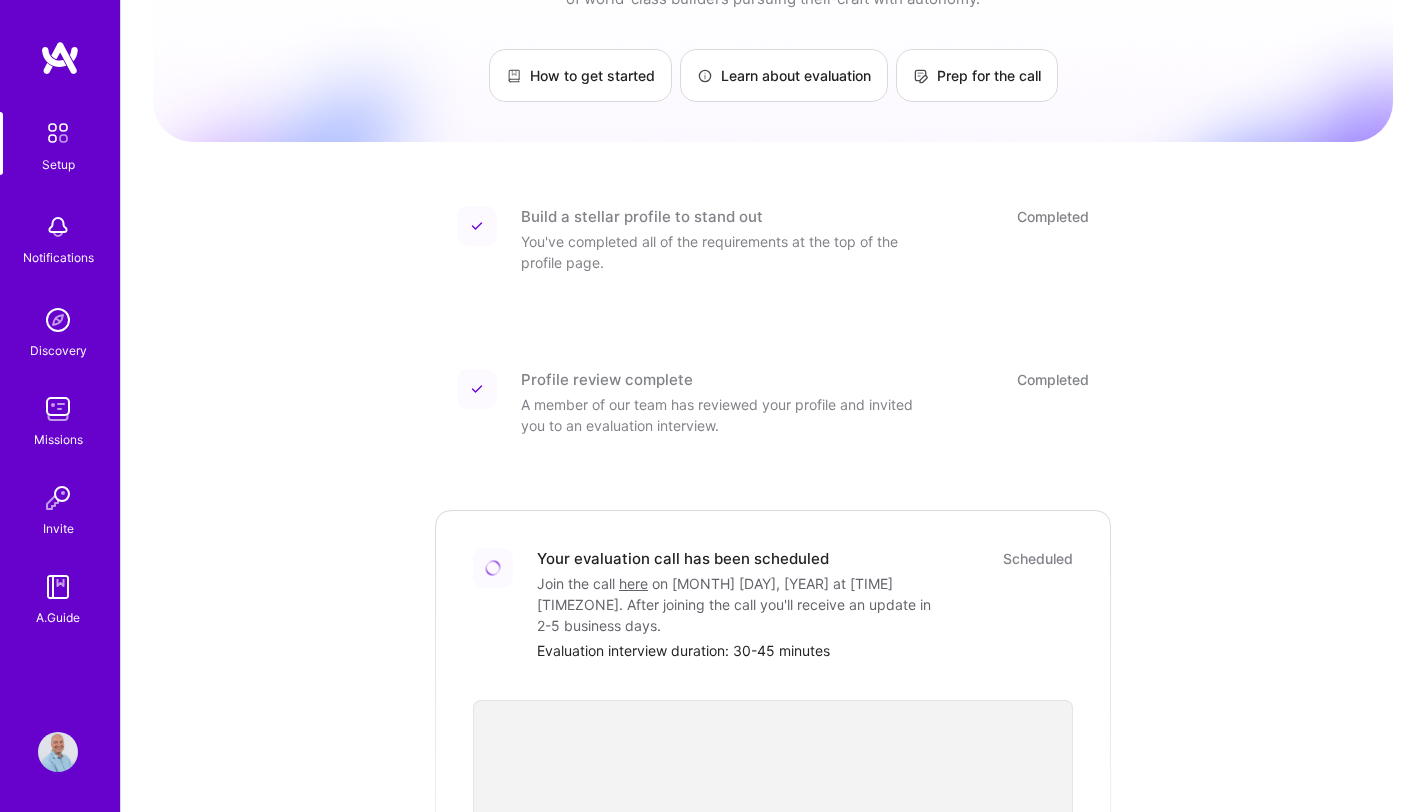 scroll, scrollTop: 86, scrollLeft: 0, axis: vertical 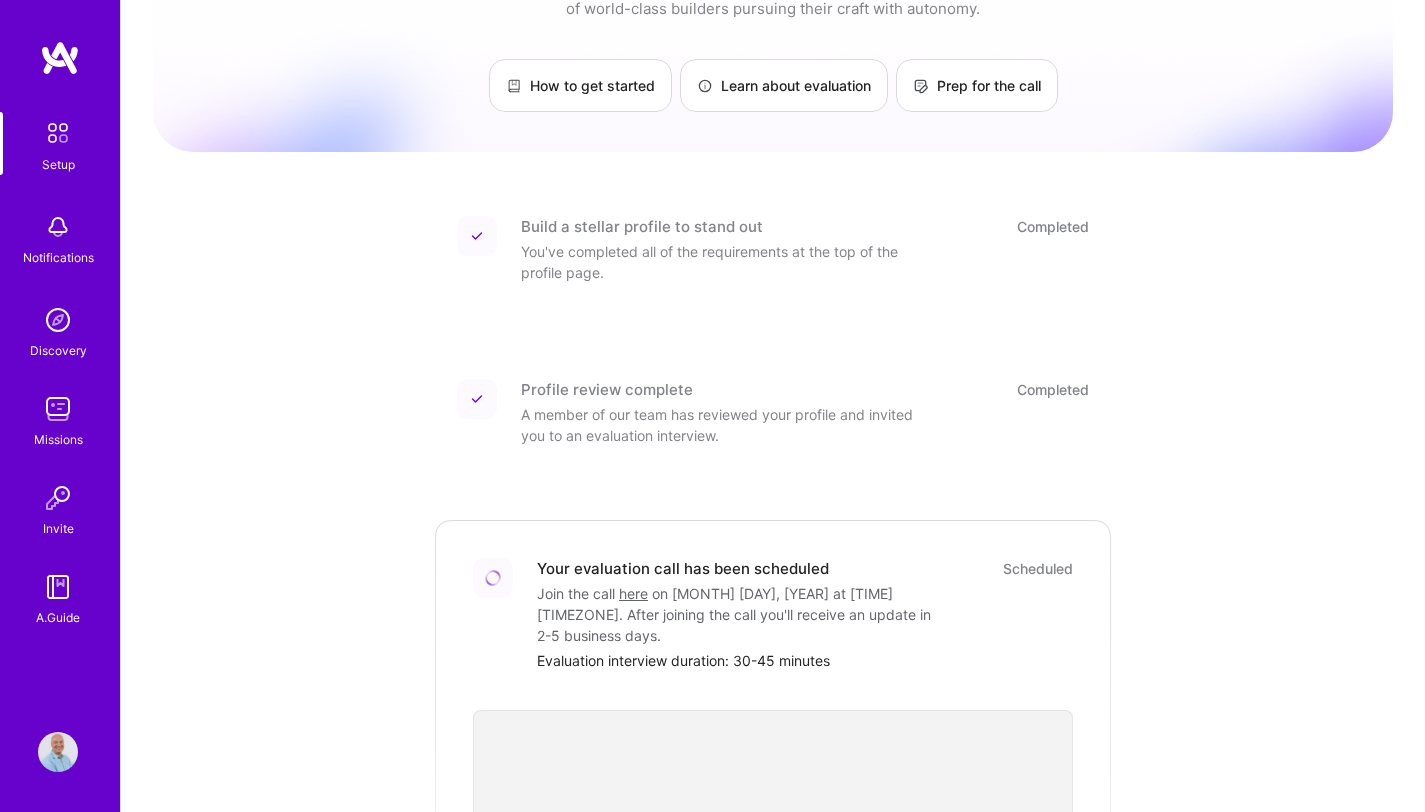click on "here" at bounding box center (633, 593) 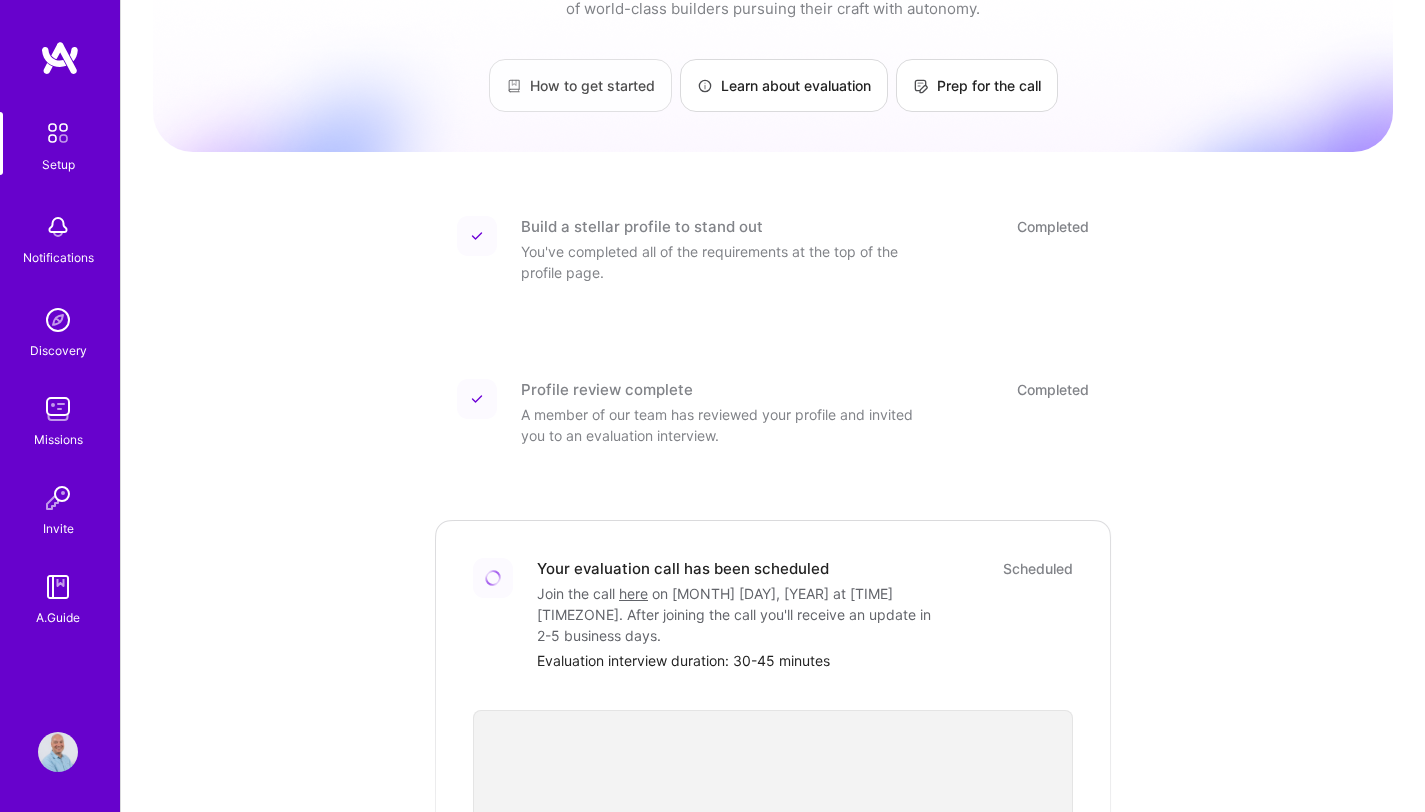 click on "How to get started" at bounding box center [580, 85] 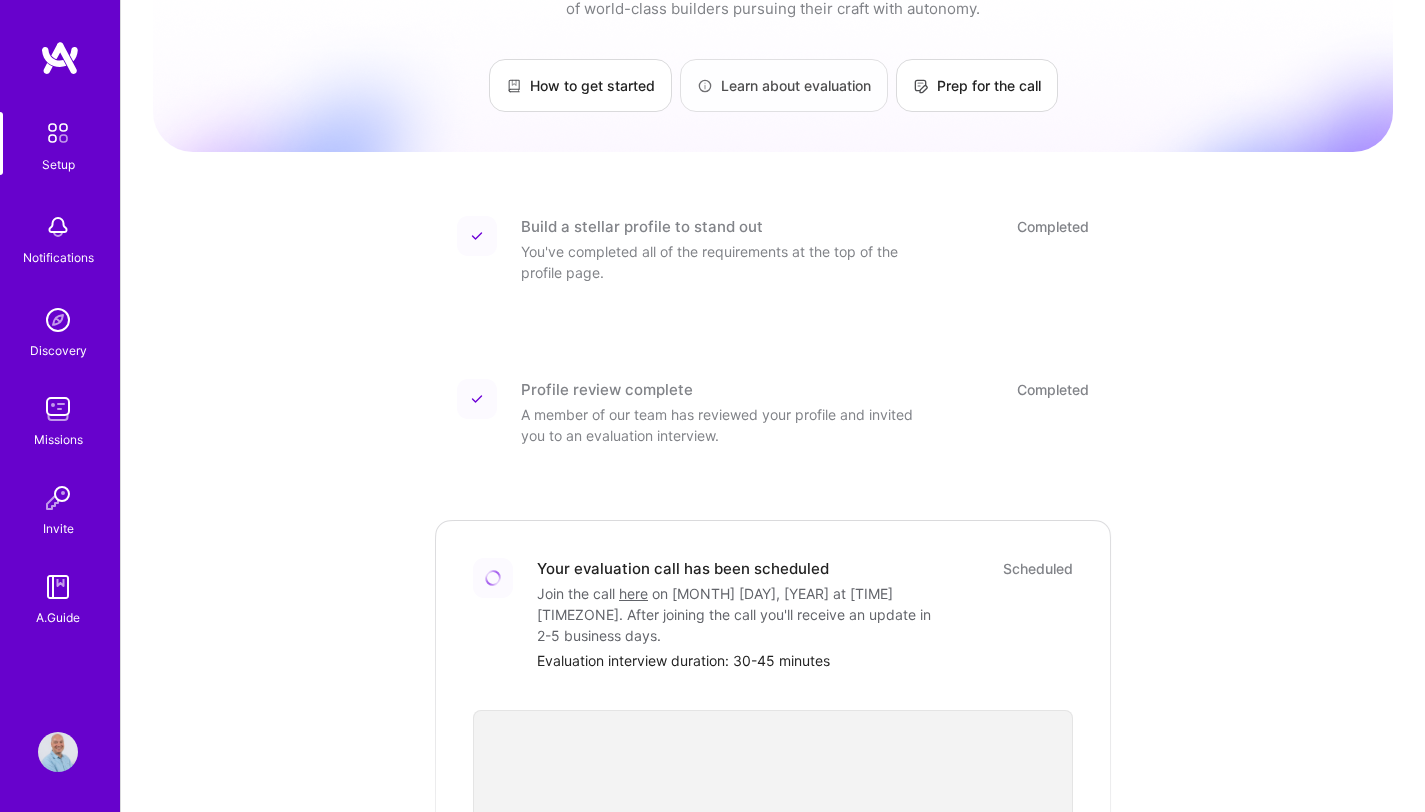 click on "Learn about evaluation" at bounding box center (784, 85) 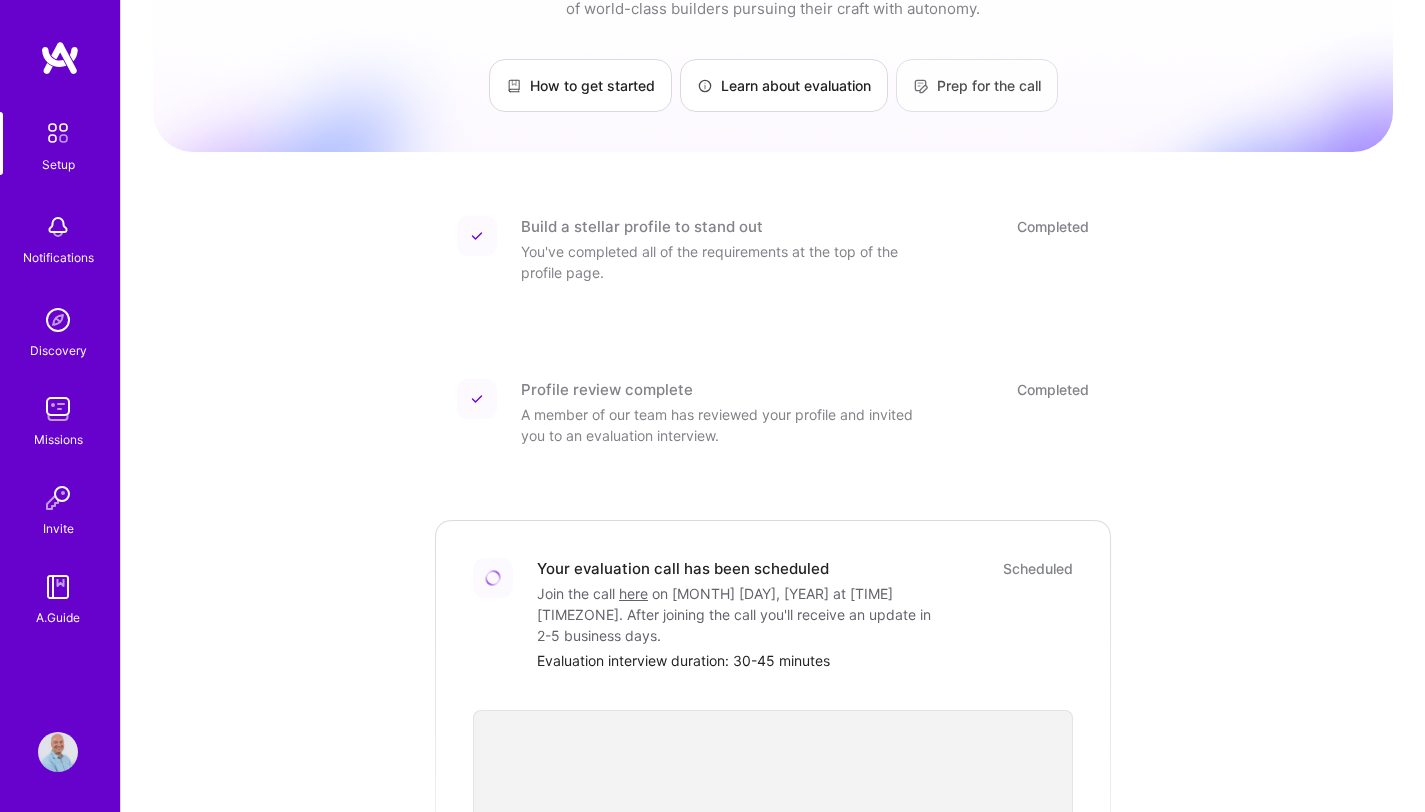 click on "Prep for the call" at bounding box center [977, 85] 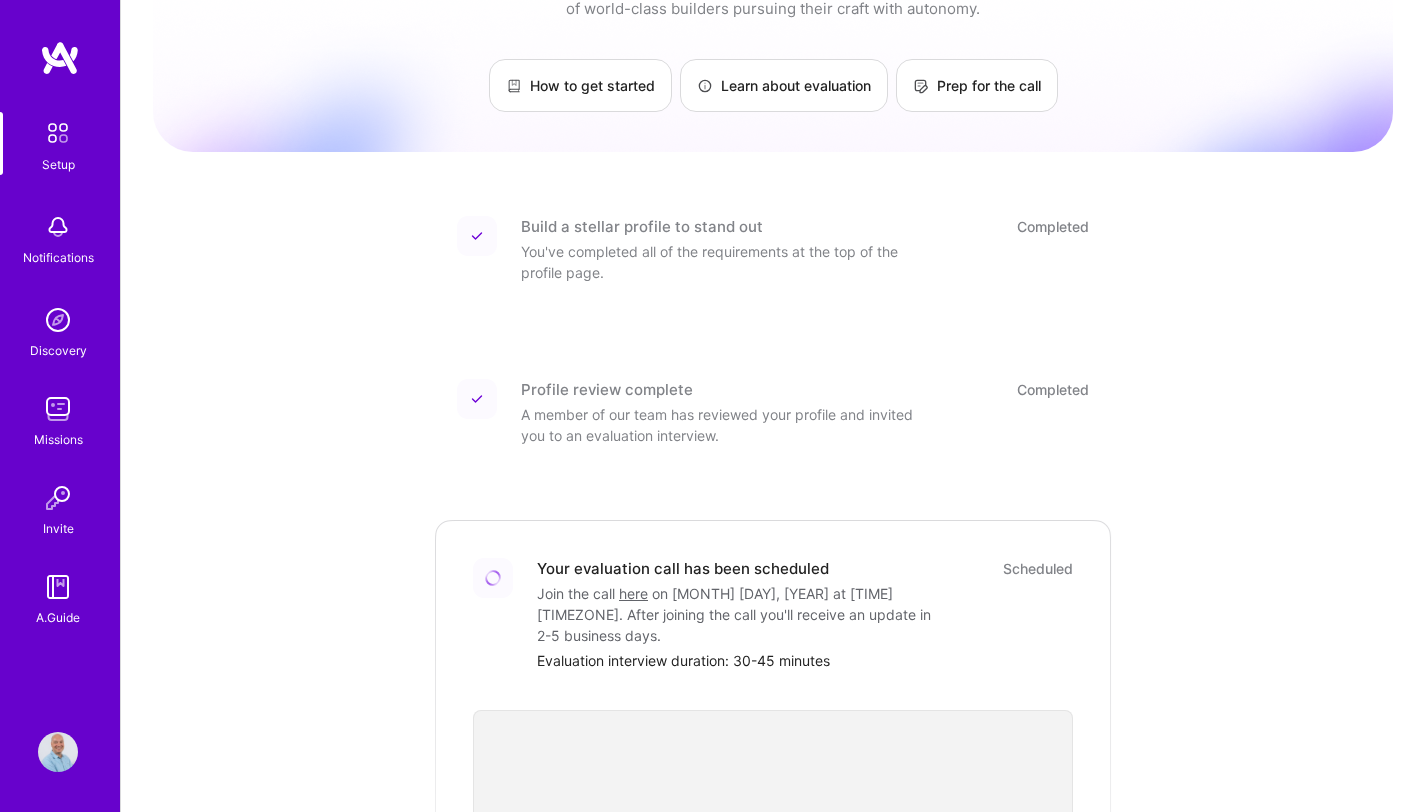 scroll, scrollTop: 0, scrollLeft: 0, axis: both 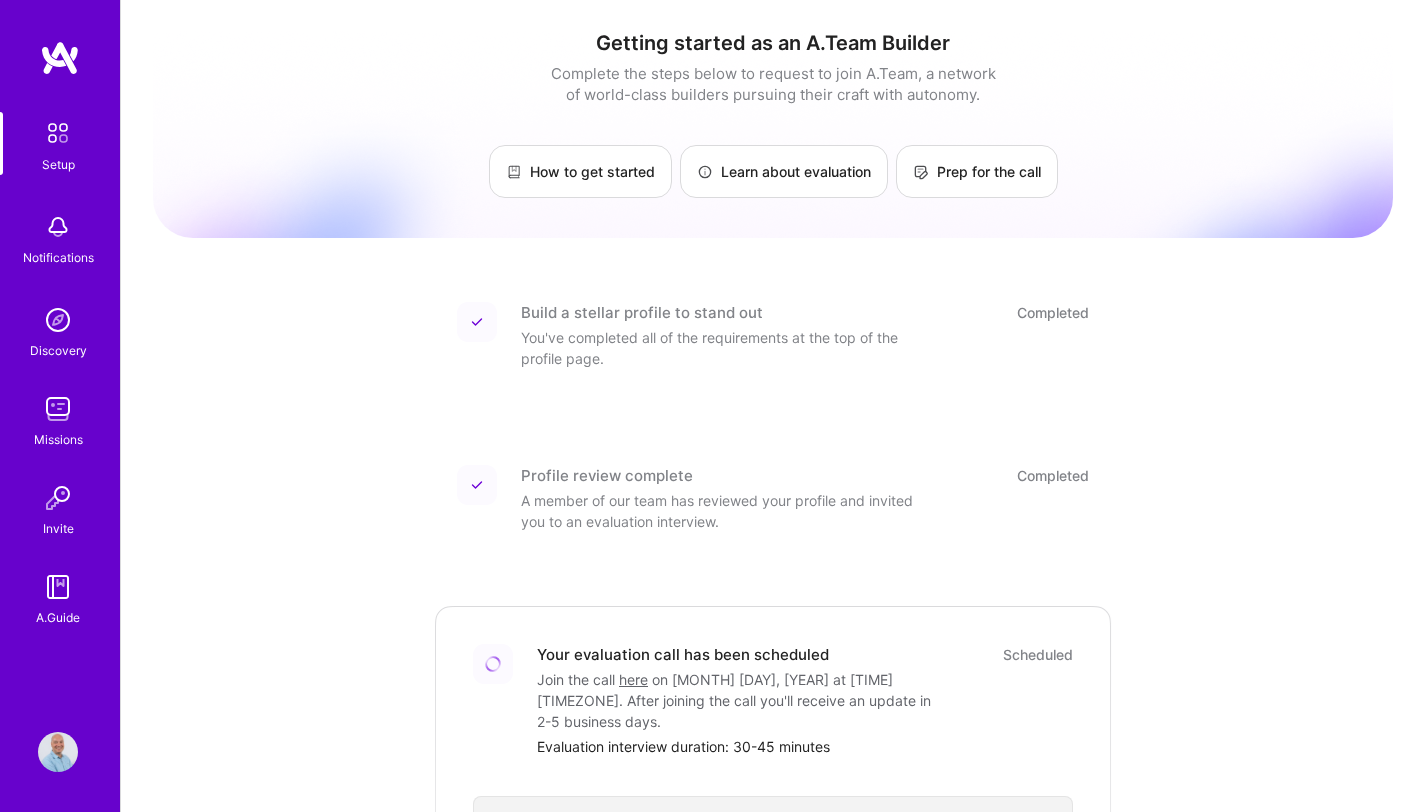 click at bounding box center [60, 58] 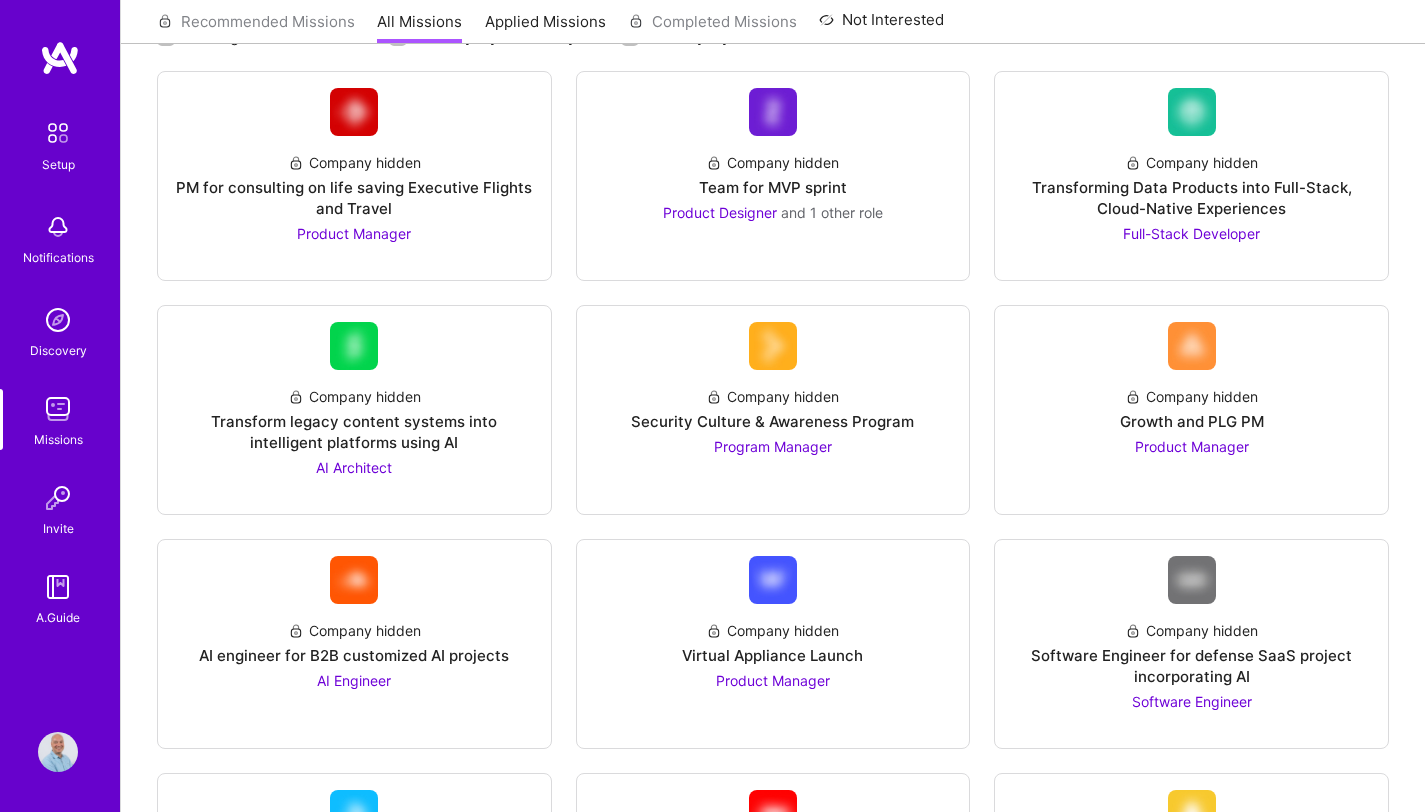 scroll, scrollTop: 0, scrollLeft: 0, axis: both 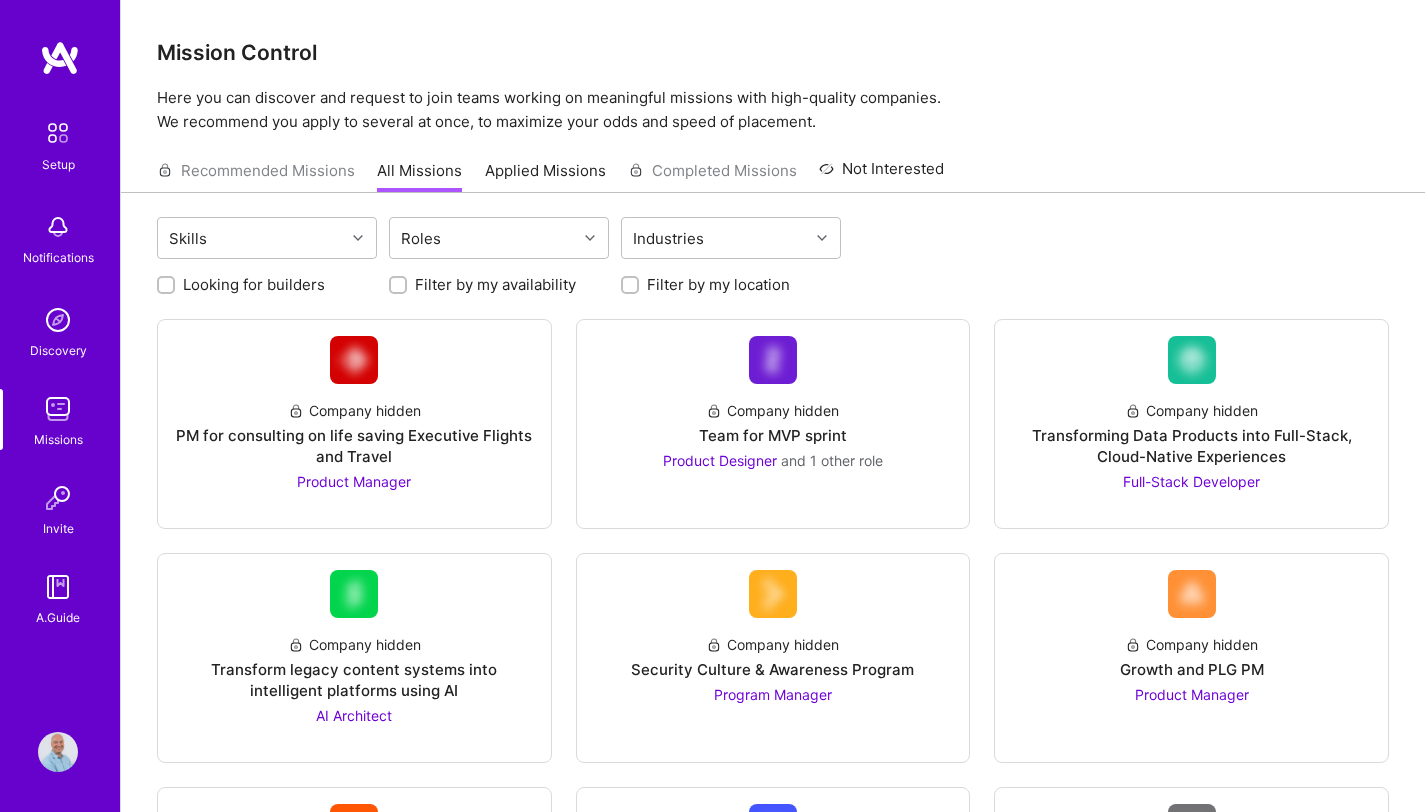 click at bounding box center (58, 320) 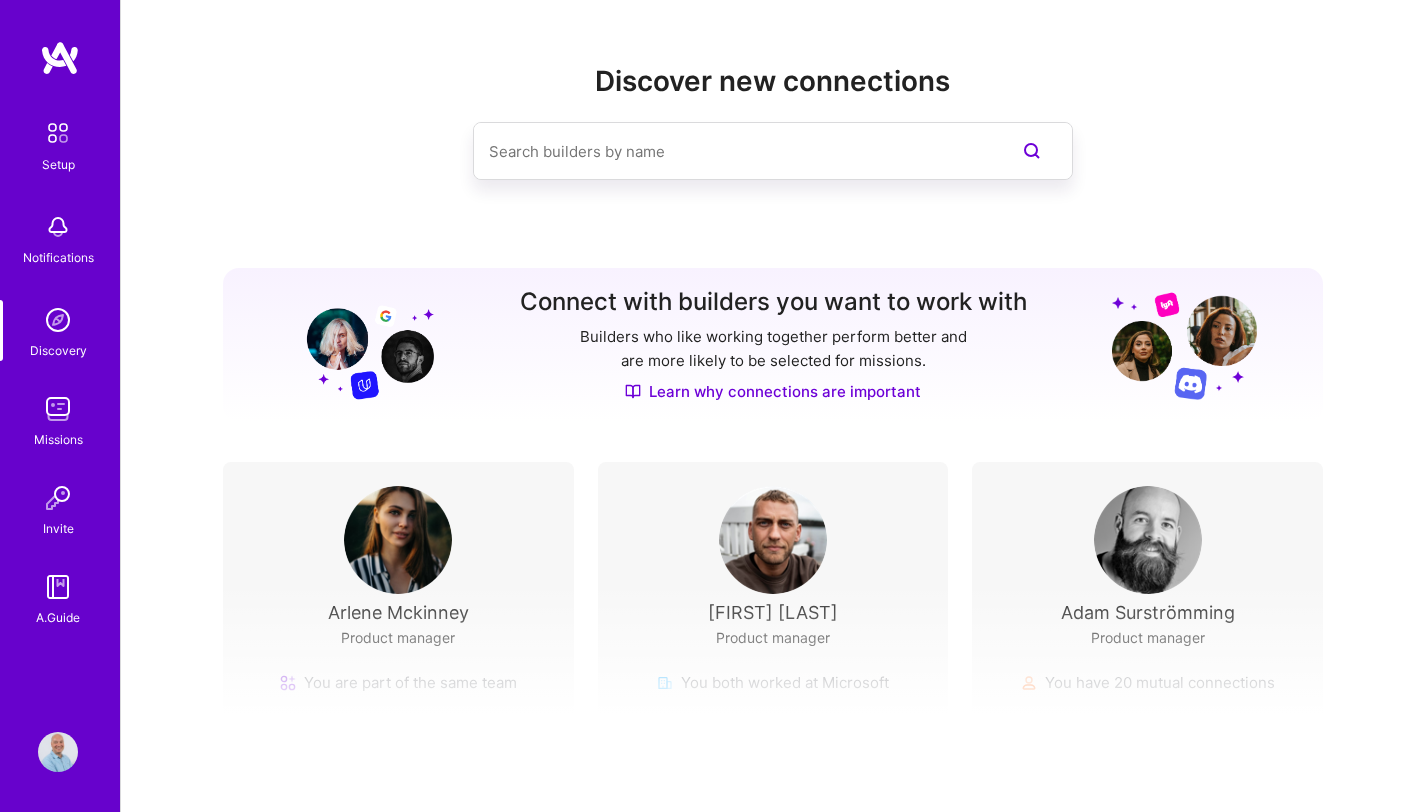 click at bounding box center [58, 320] 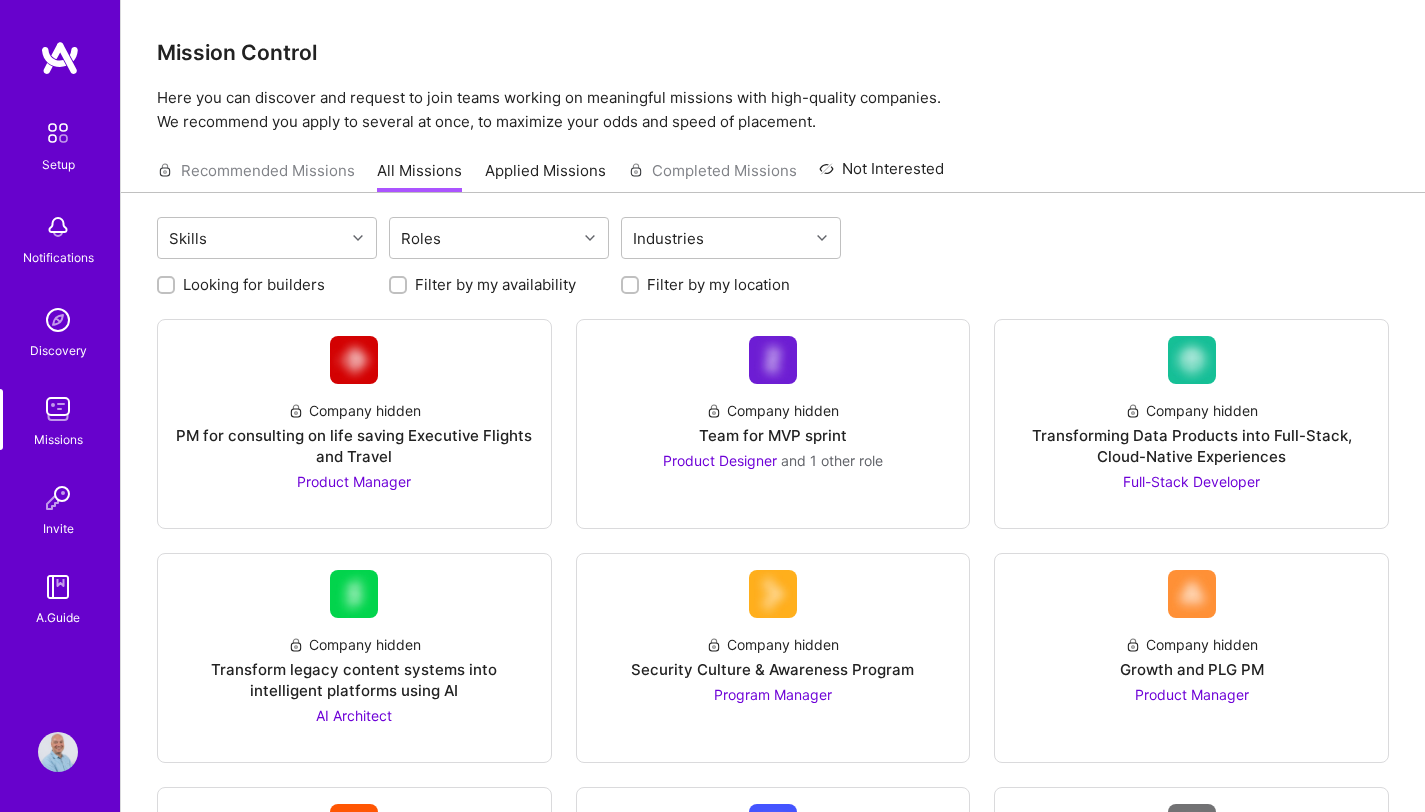 click at bounding box center (58, 587) 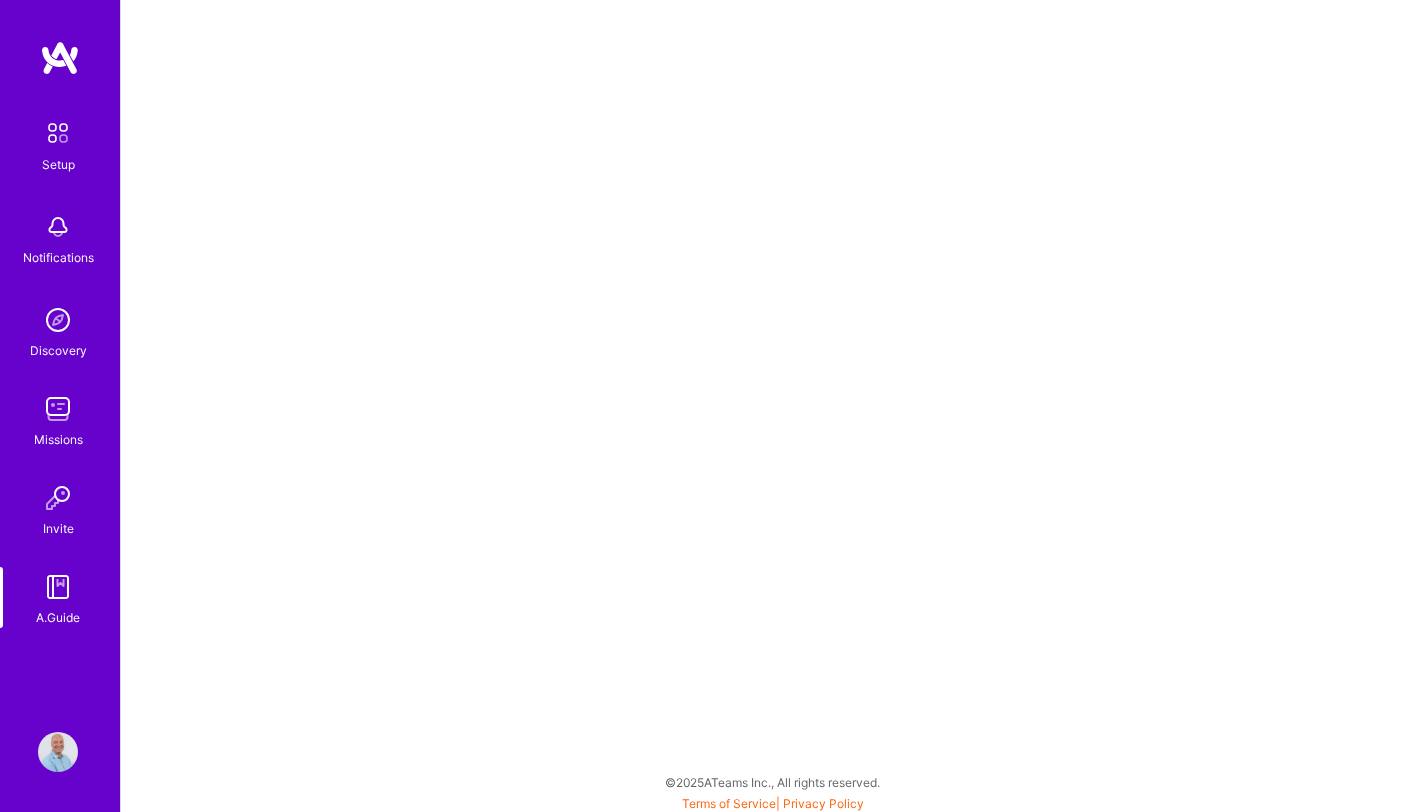 click at bounding box center (58, 133) 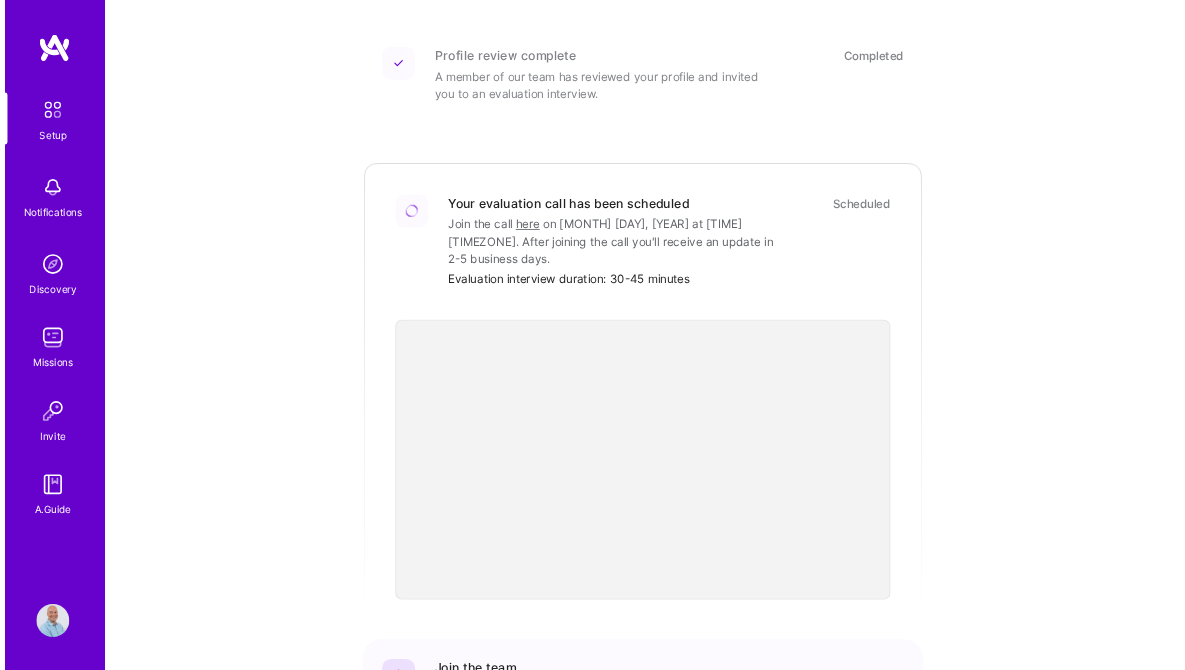 scroll, scrollTop: 0, scrollLeft: 0, axis: both 